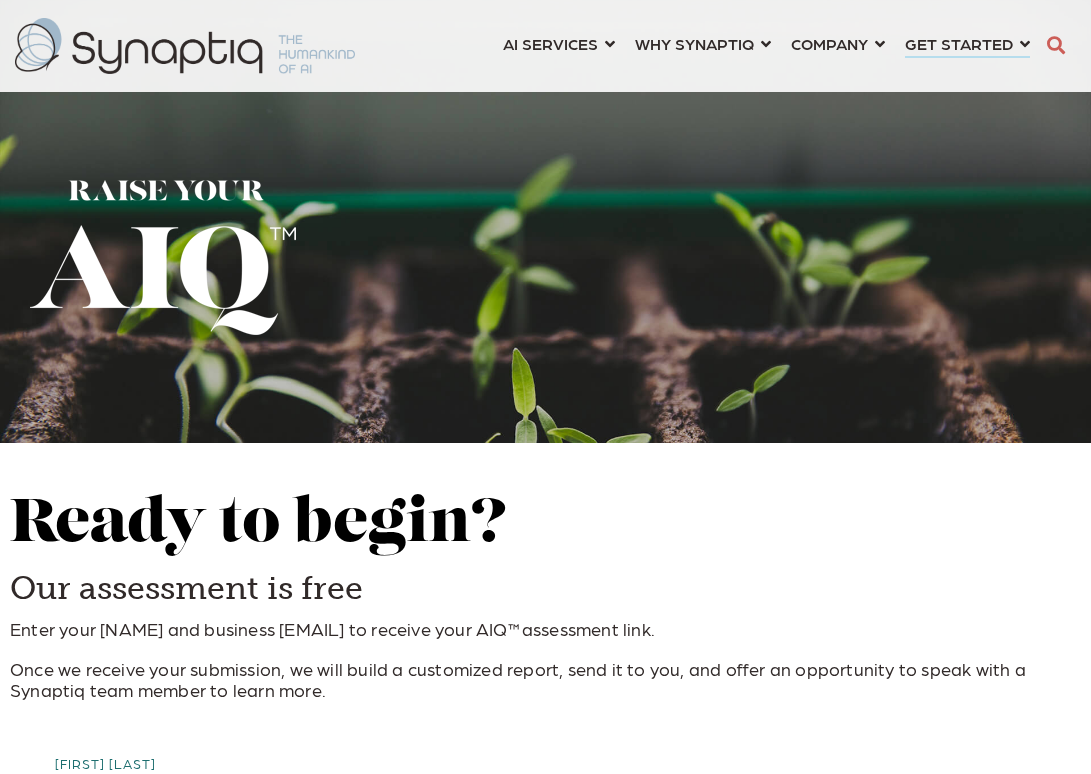scroll, scrollTop: 0, scrollLeft: 0, axis: both 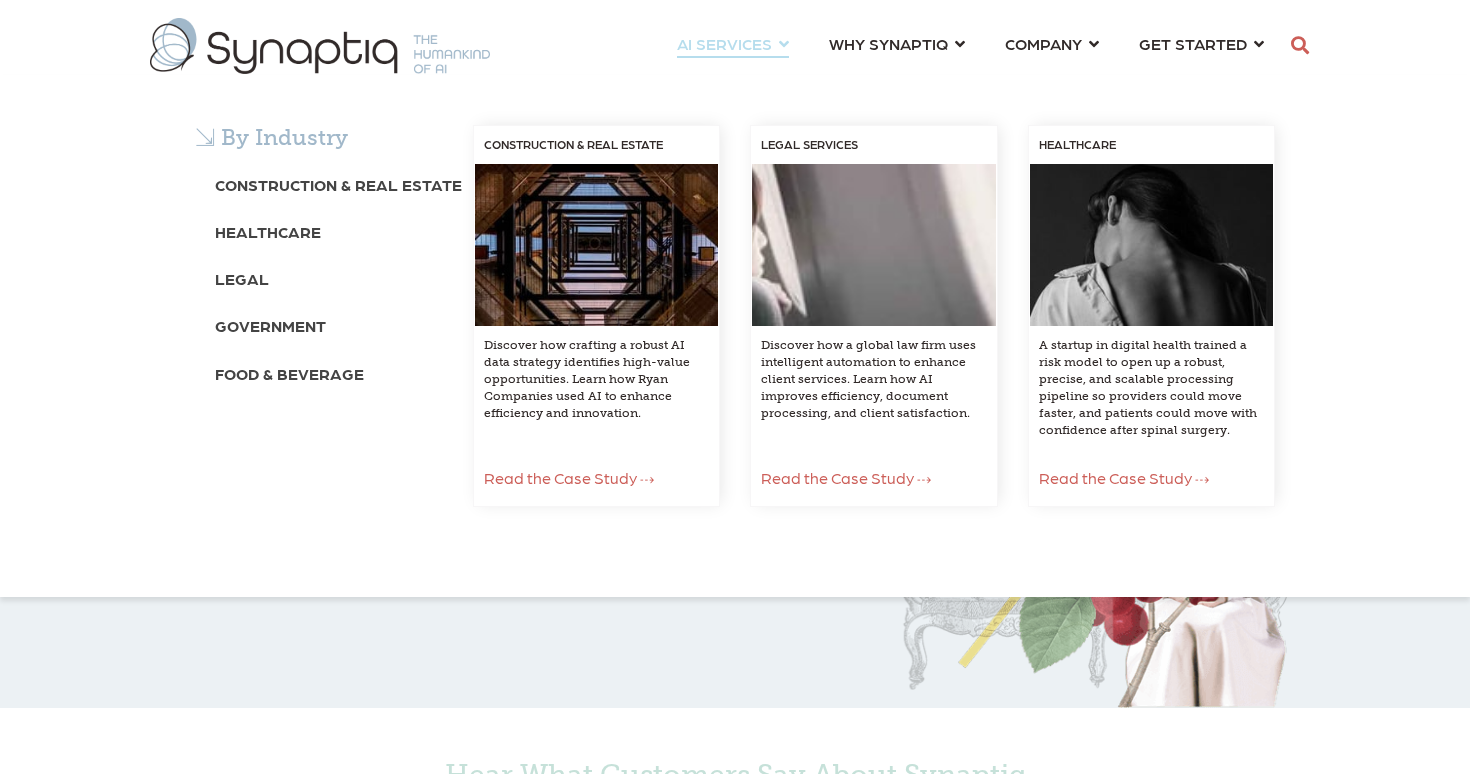 click on "Discover how crafting a robust AI data strategy identifies high-value opportunities. Learn how Ryan Companies used AI to enhance efficiency and innovation." at bounding box center (597, 388) 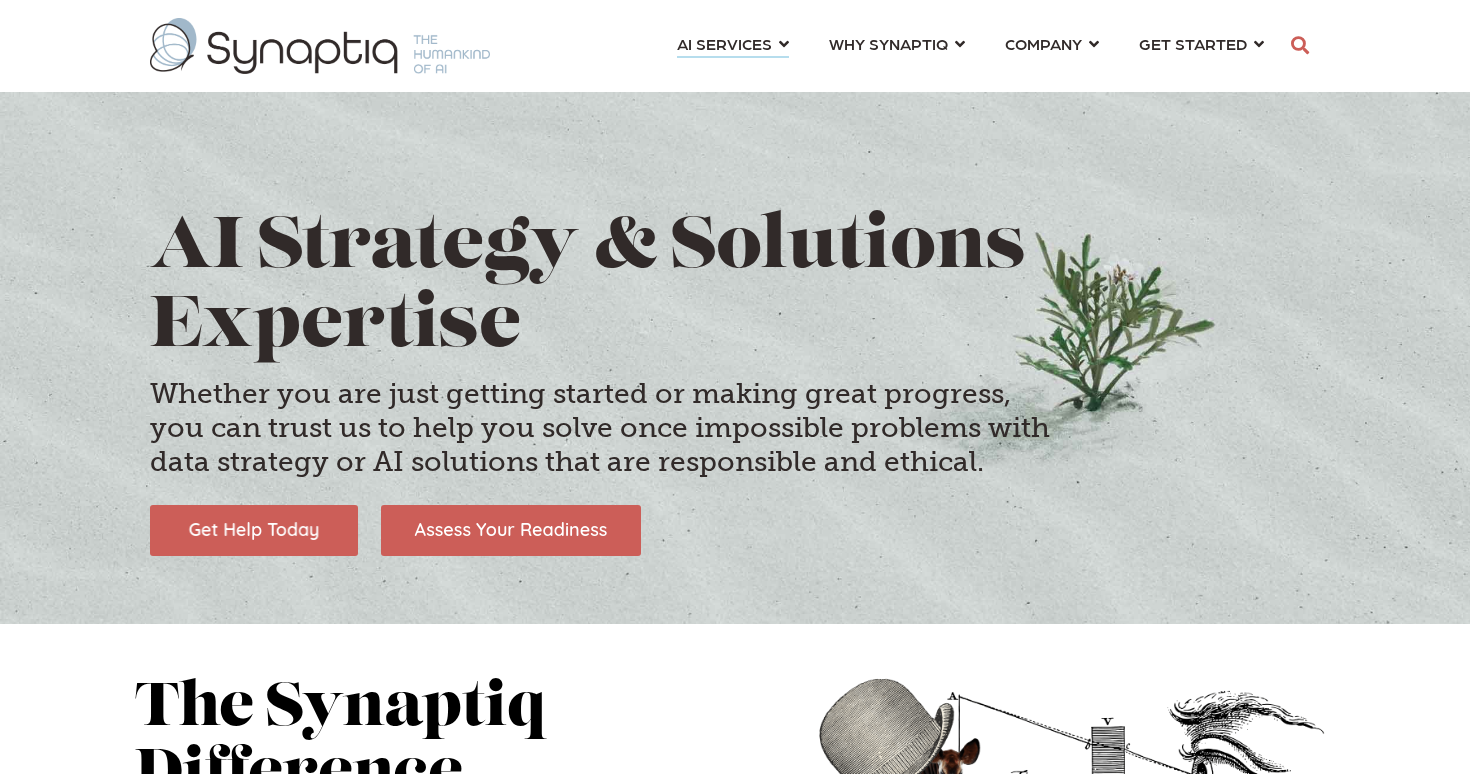 scroll, scrollTop: 0, scrollLeft: 0, axis: both 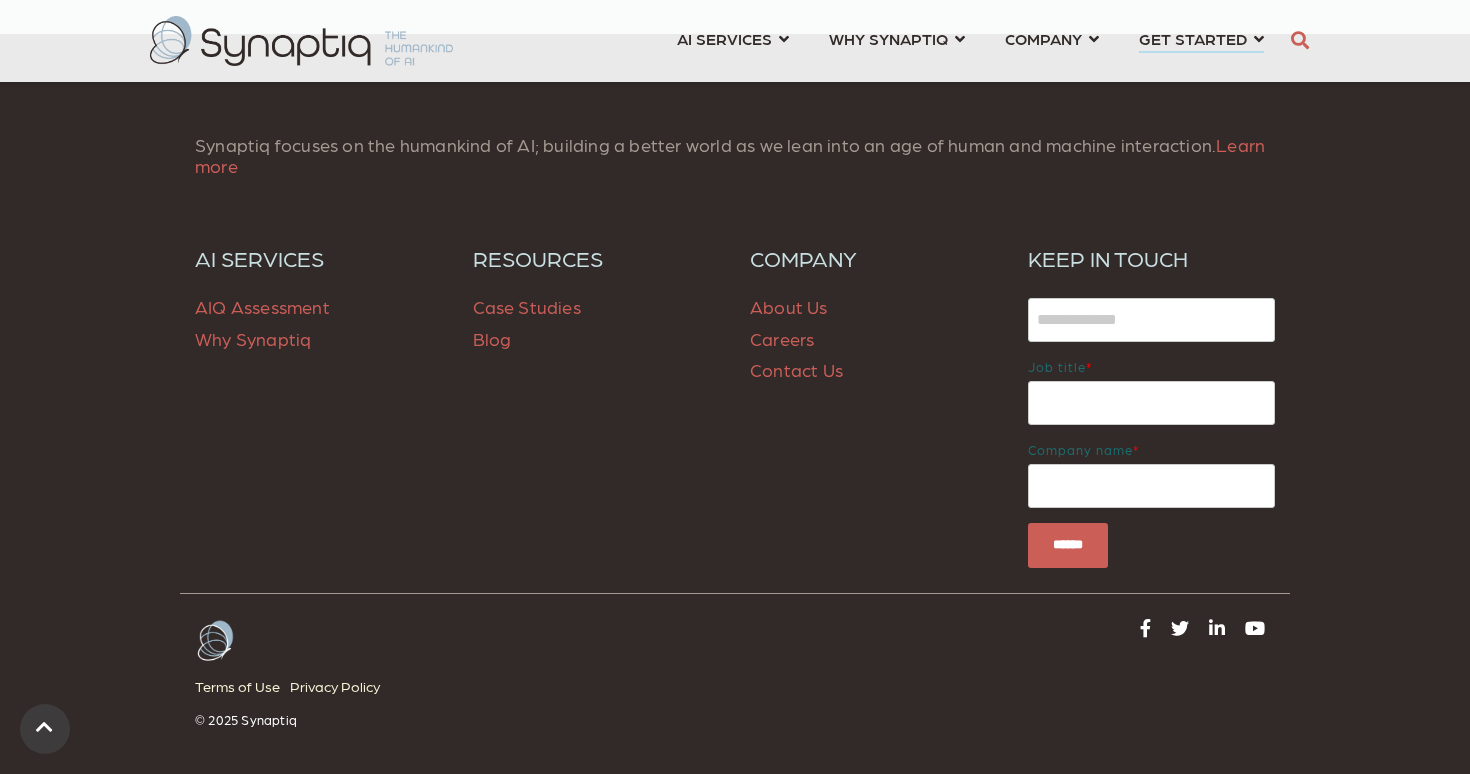click on "AIQ Assessment" at bounding box center (262, 306) 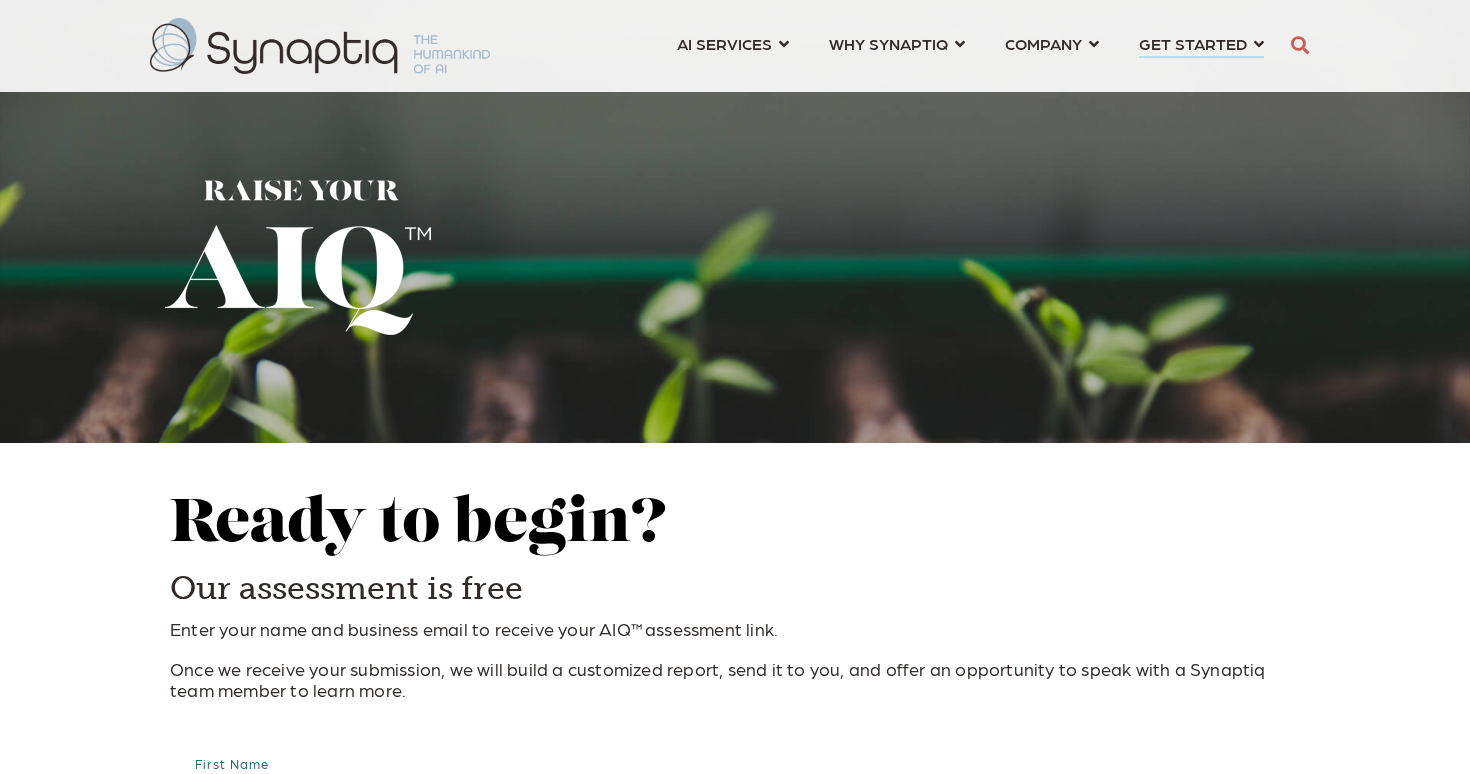scroll, scrollTop: 0, scrollLeft: 0, axis: both 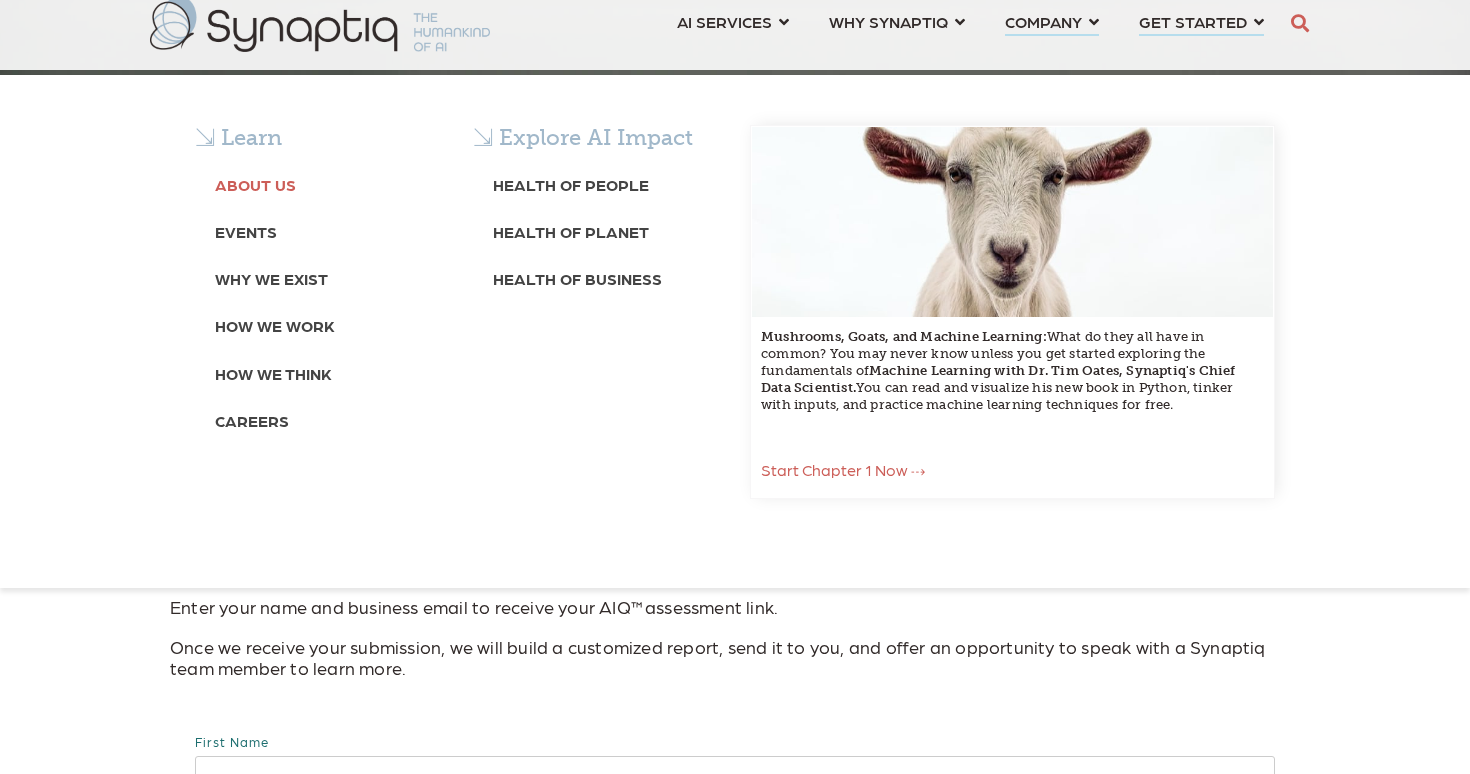 click on "About Us" at bounding box center (255, 184) 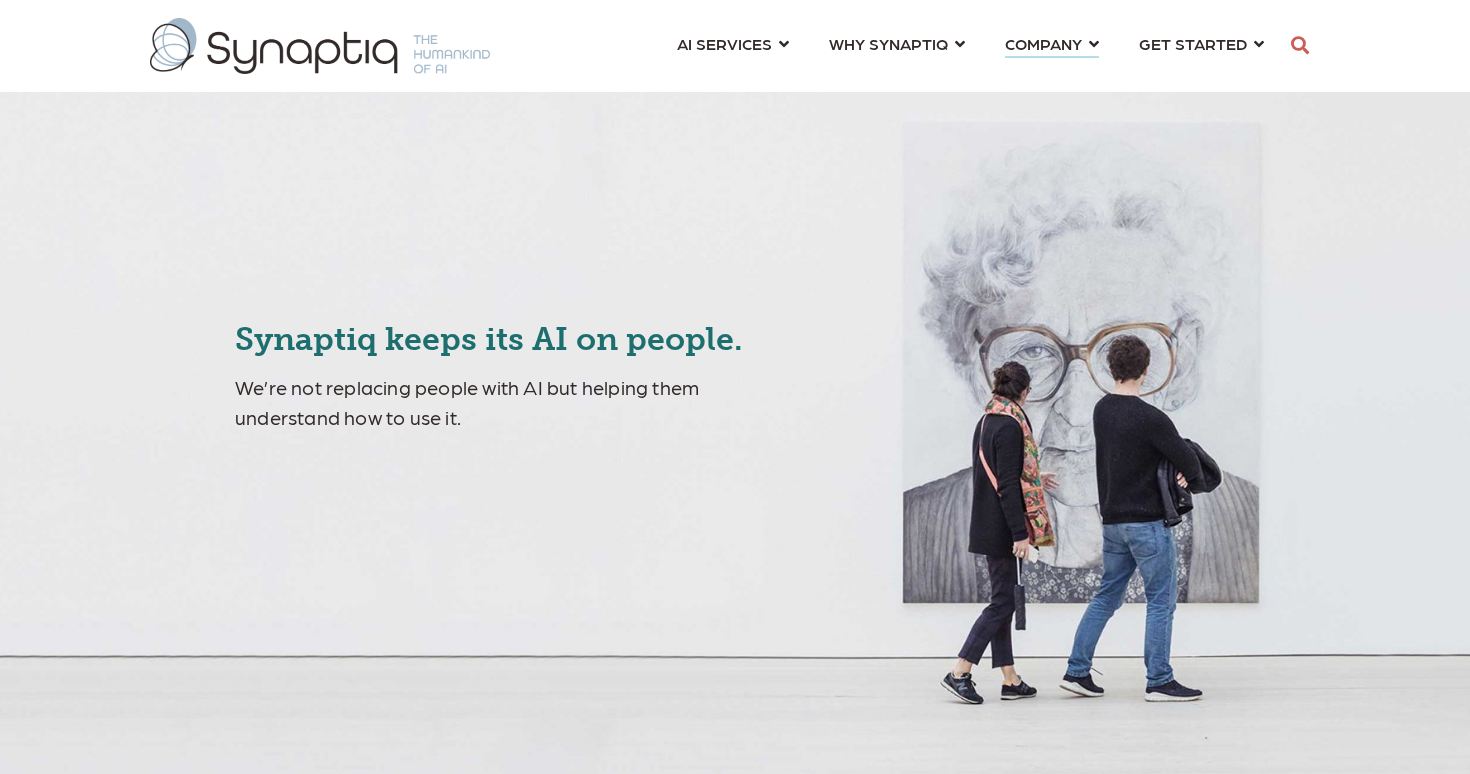 scroll, scrollTop: 0, scrollLeft: 0, axis: both 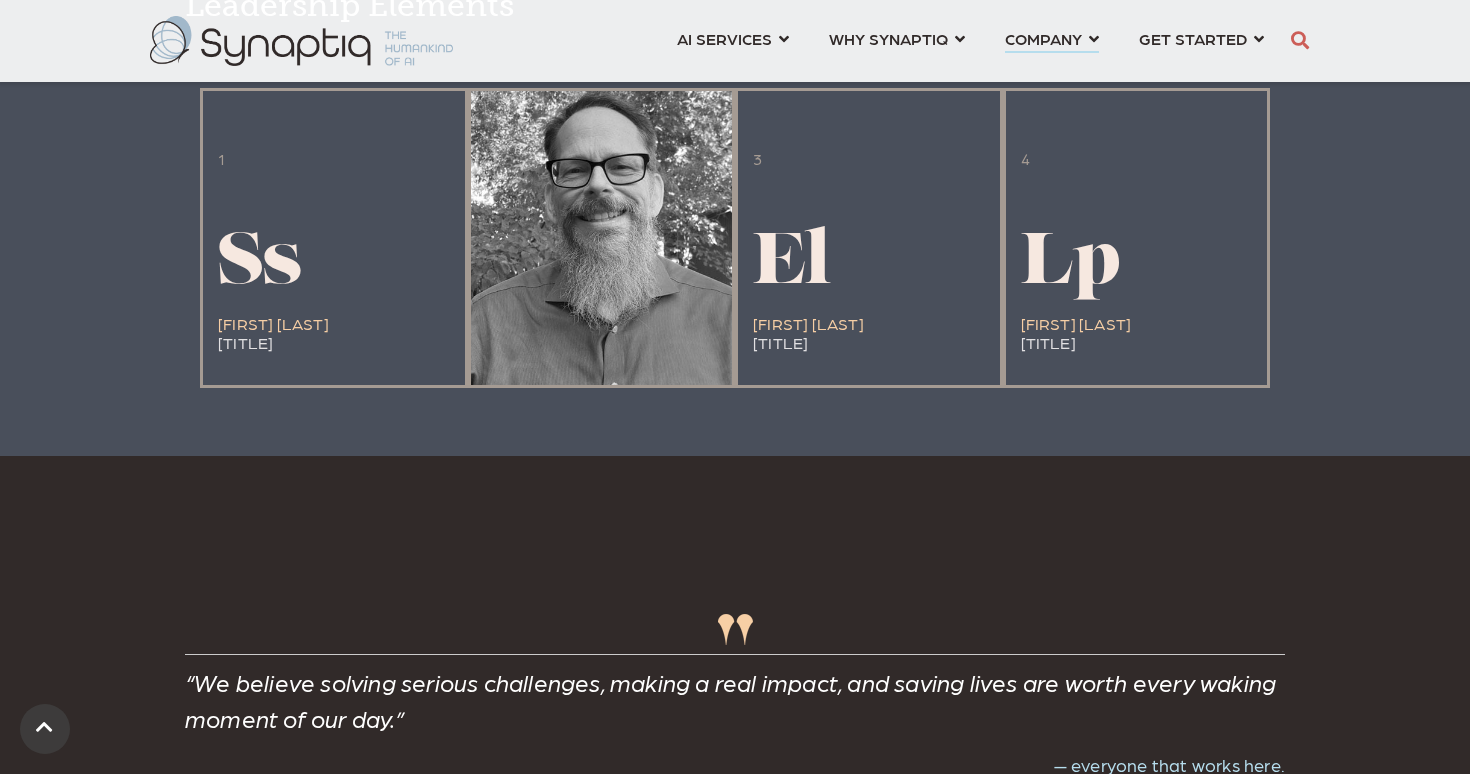 click at bounding box center (602, 238) 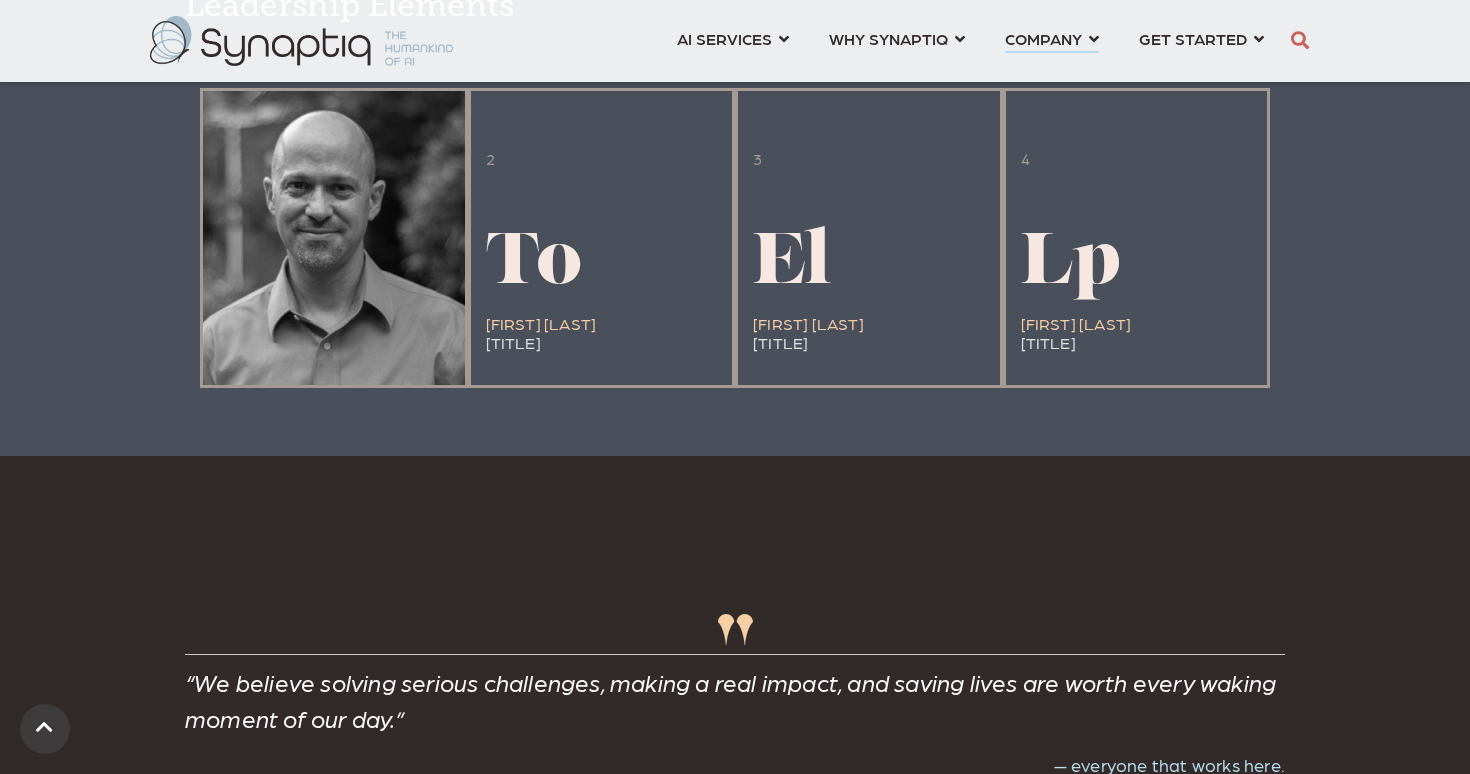 click at bounding box center [334, 238] 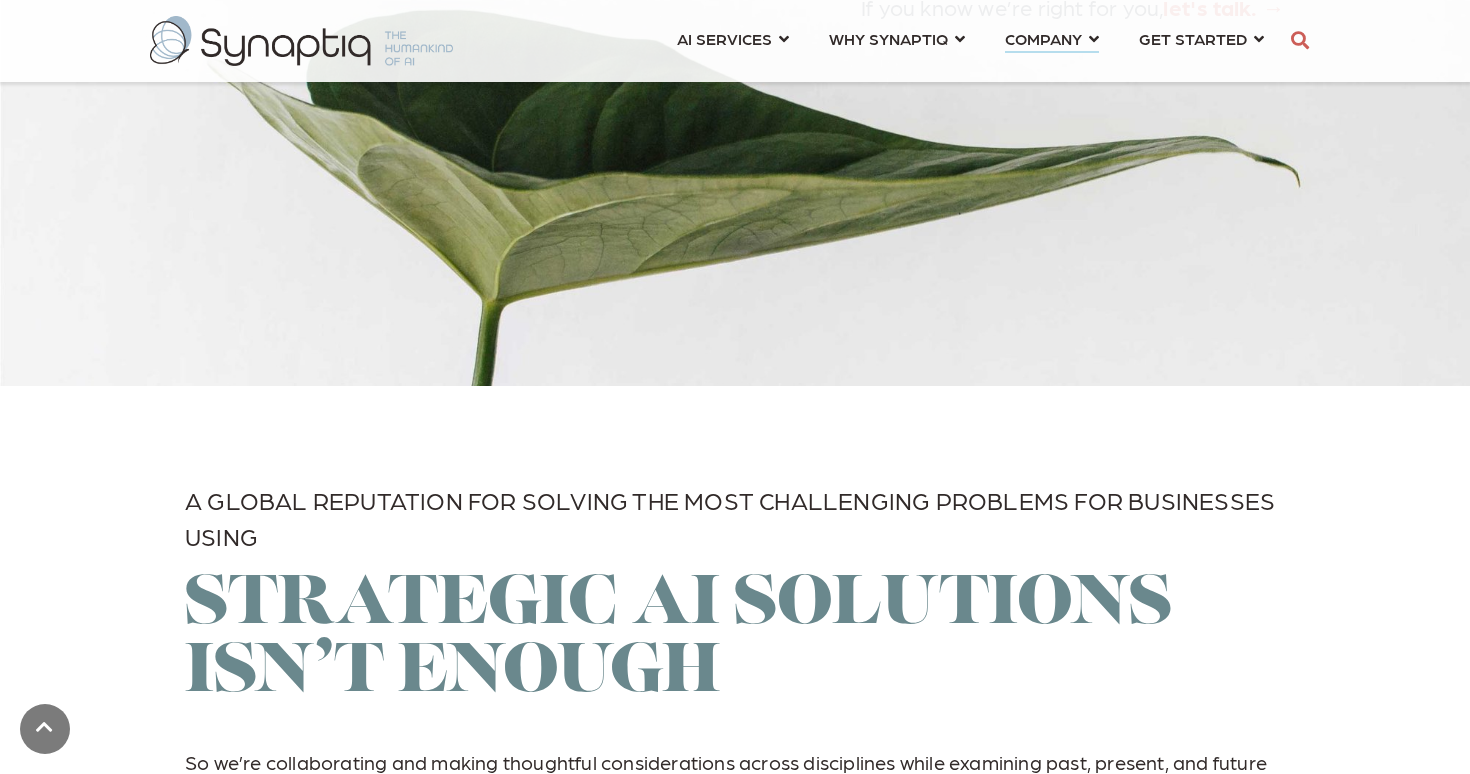 scroll, scrollTop: 5632, scrollLeft: 0, axis: vertical 